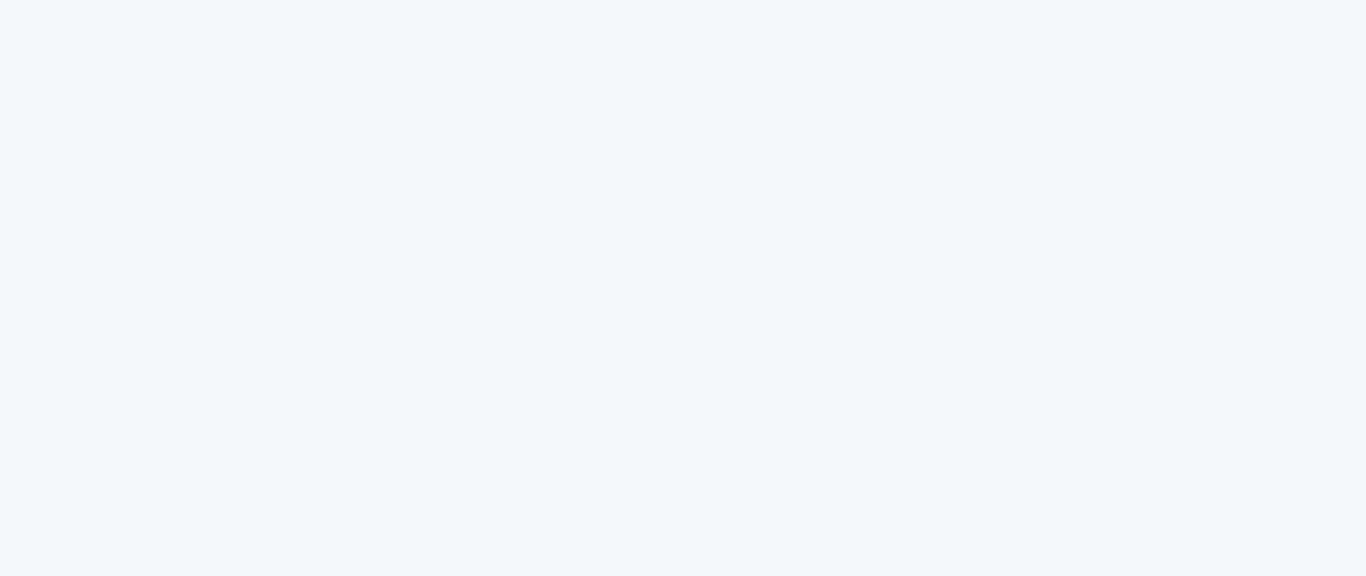 scroll, scrollTop: 0, scrollLeft: 0, axis: both 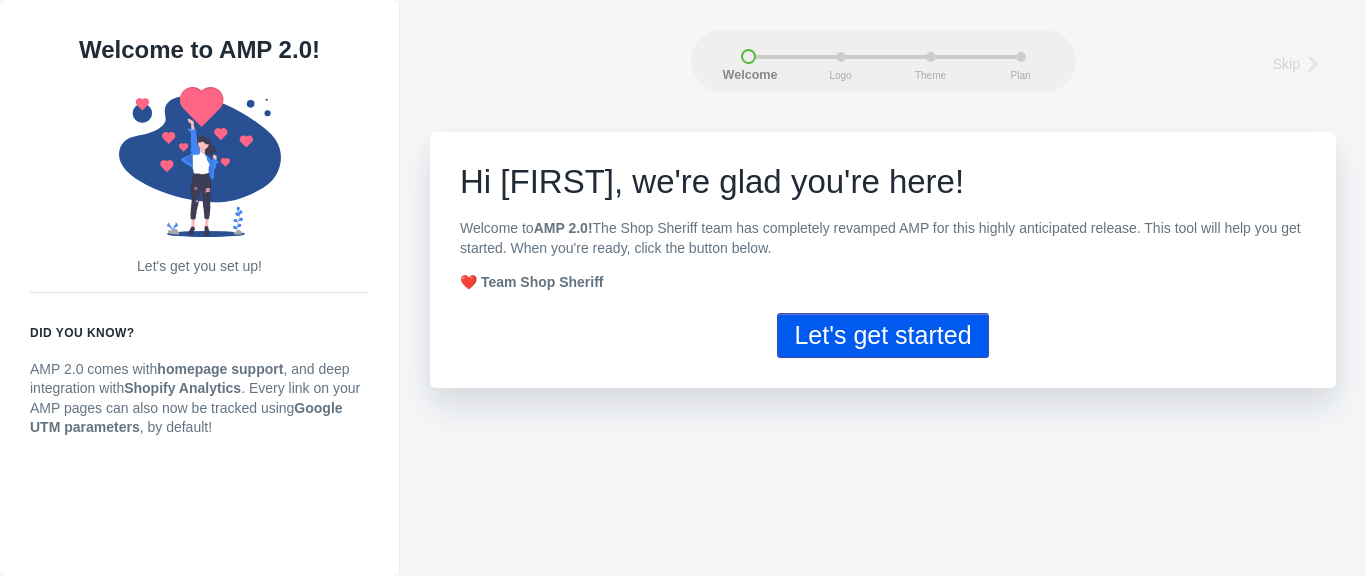 click on "Let's get started" 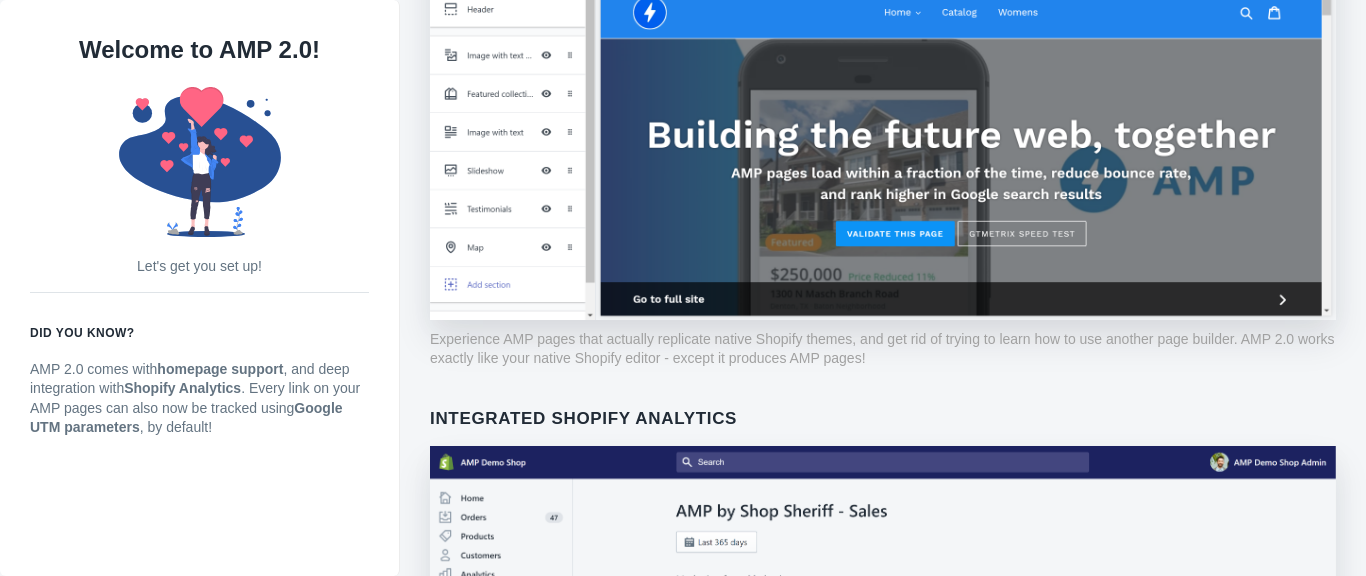 scroll, scrollTop: 0, scrollLeft: 0, axis: both 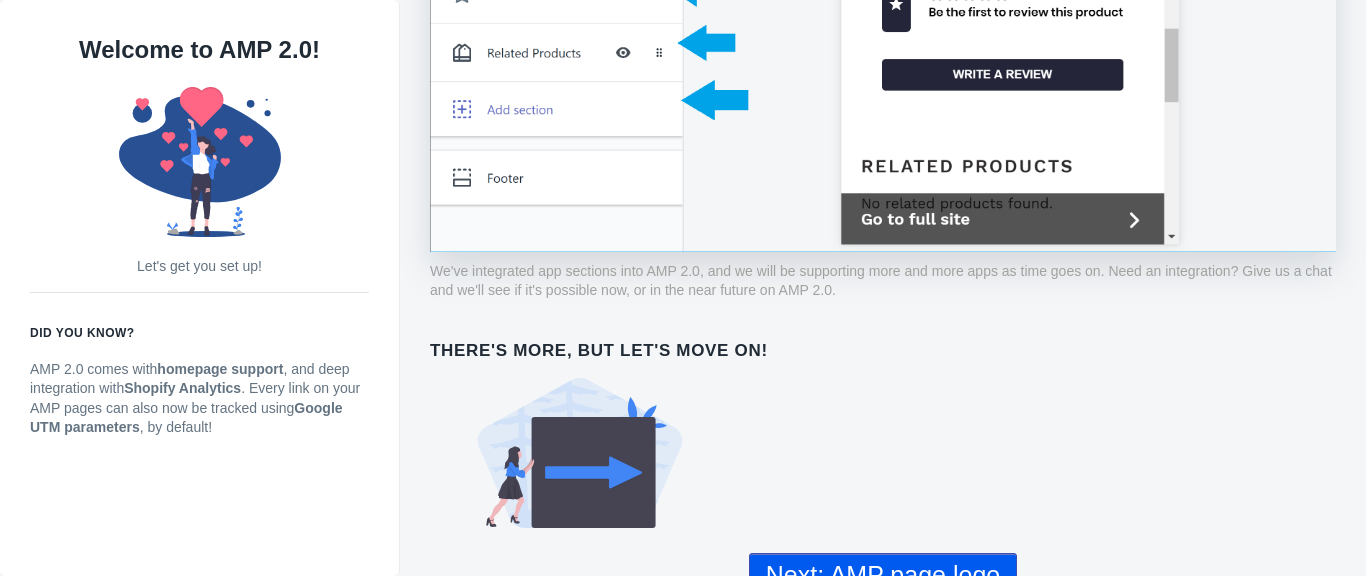 click on "Next: AMP page logo" 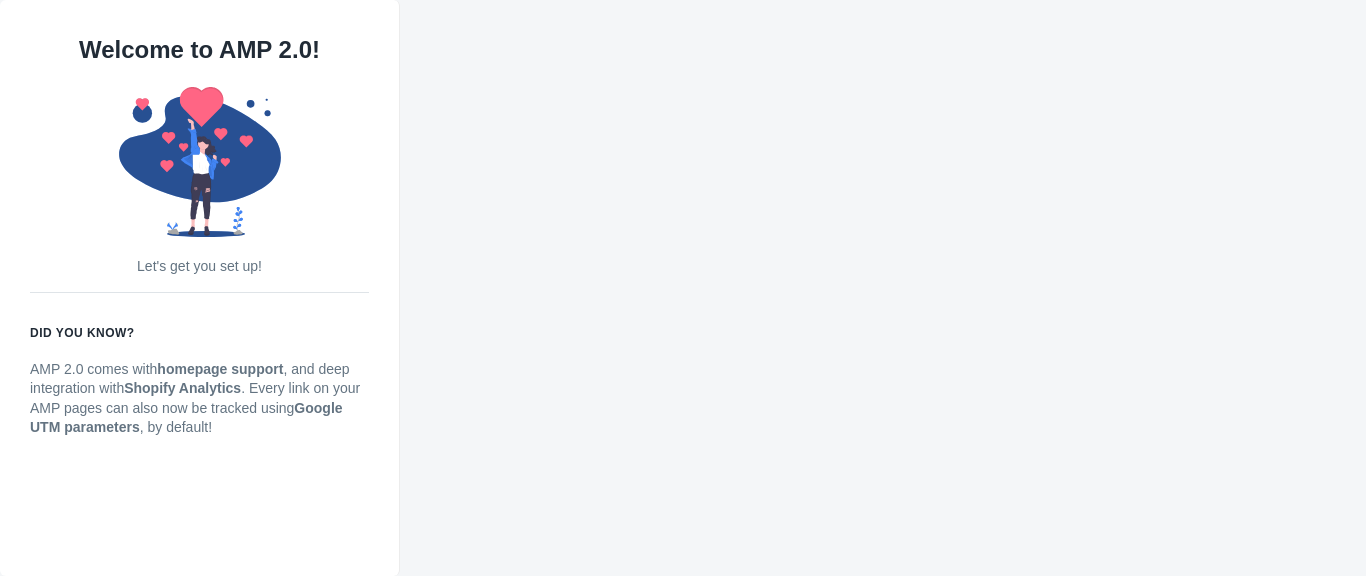 scroll, scrollTop: 0, scrollLeft: 0, axis: both 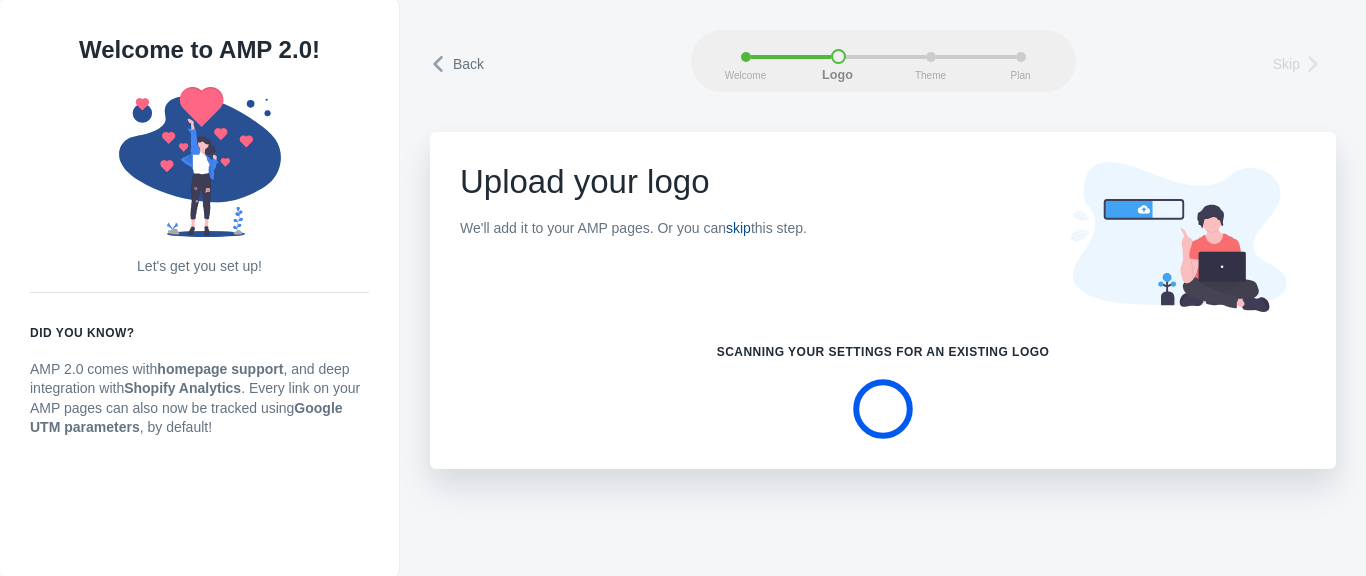 click on "skip" 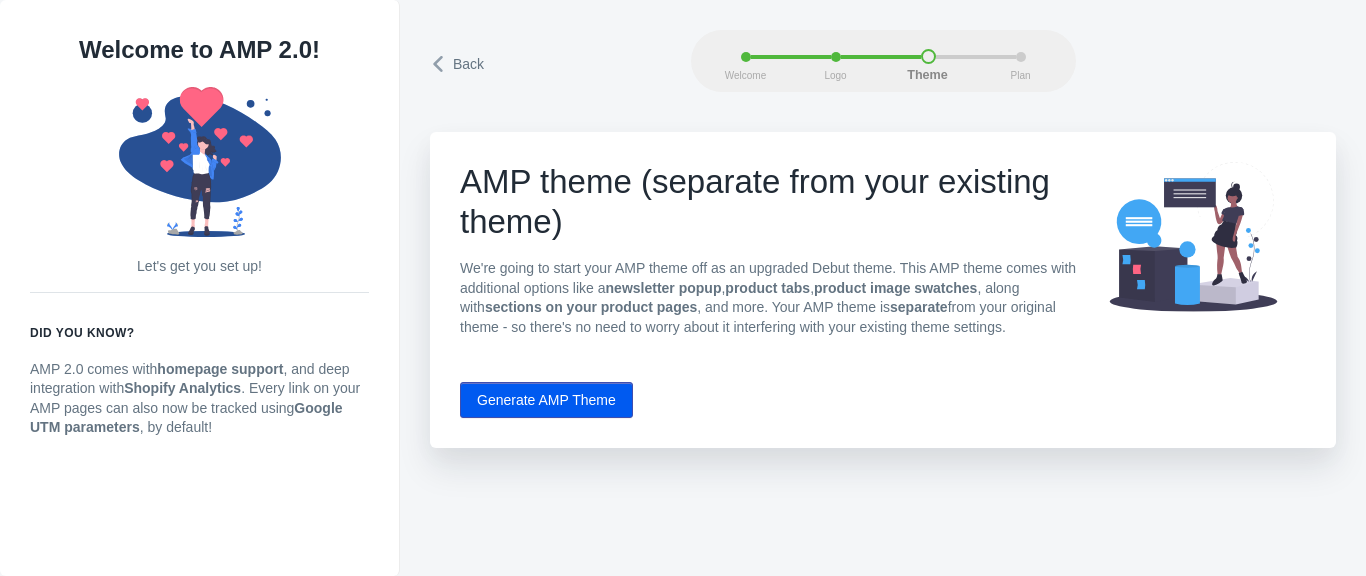 click on "Generate AMP Theme" 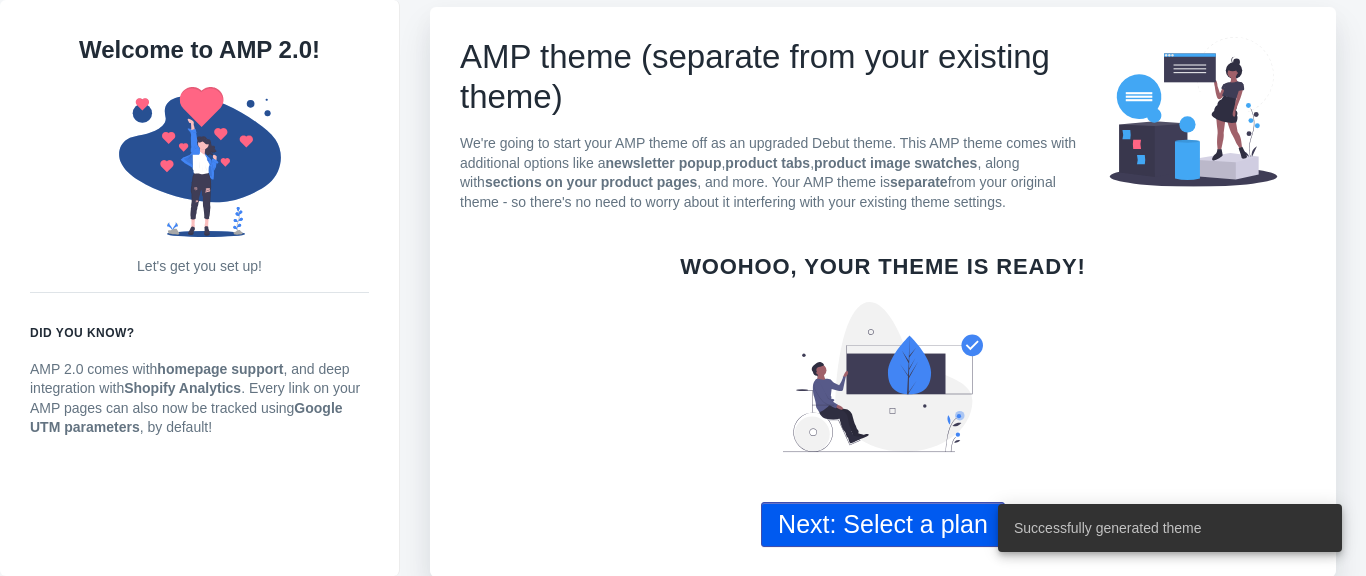 scroll, scrollTop: 126, scrollLeft: 0, axis: vertical 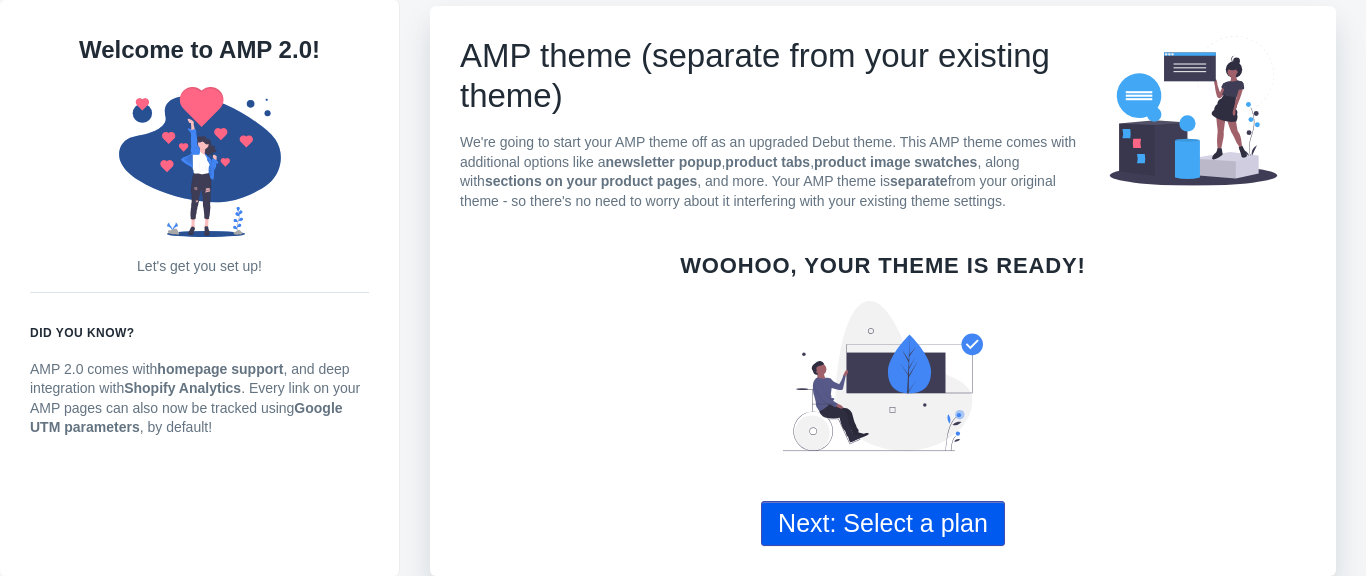 click on "Next: Select a plan" 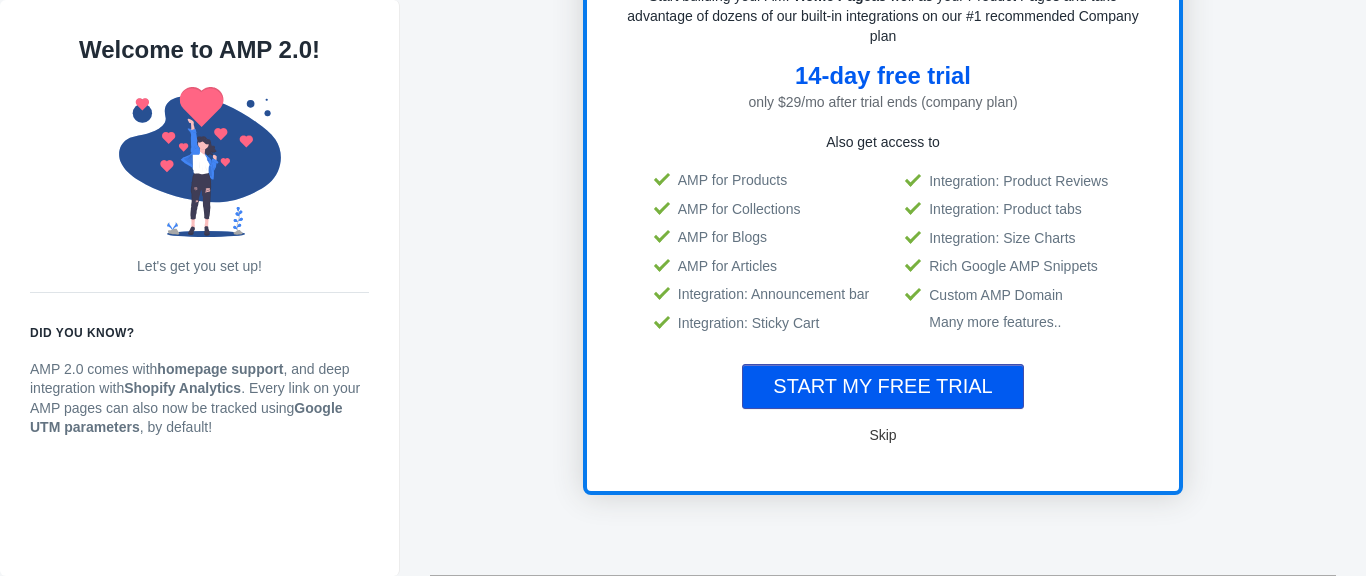 scroll, scrollTop: 360, scrollLeft: 0, axis: vertical 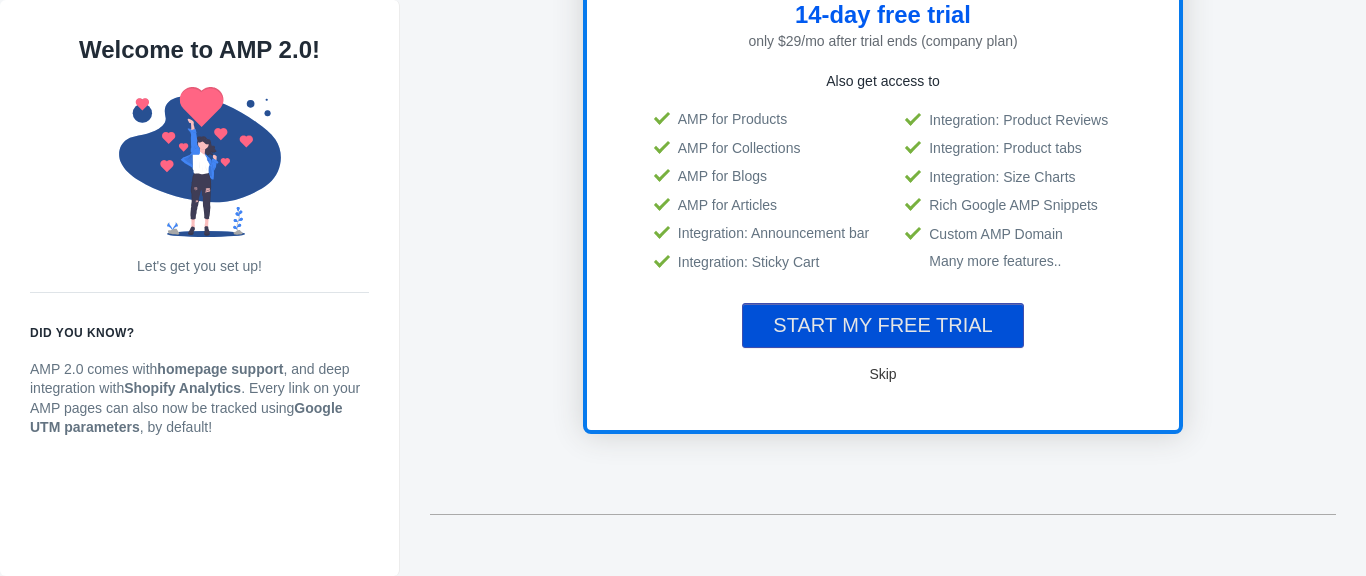 click on "START MY FREE TRIAL" at bounding box center (882, 325) 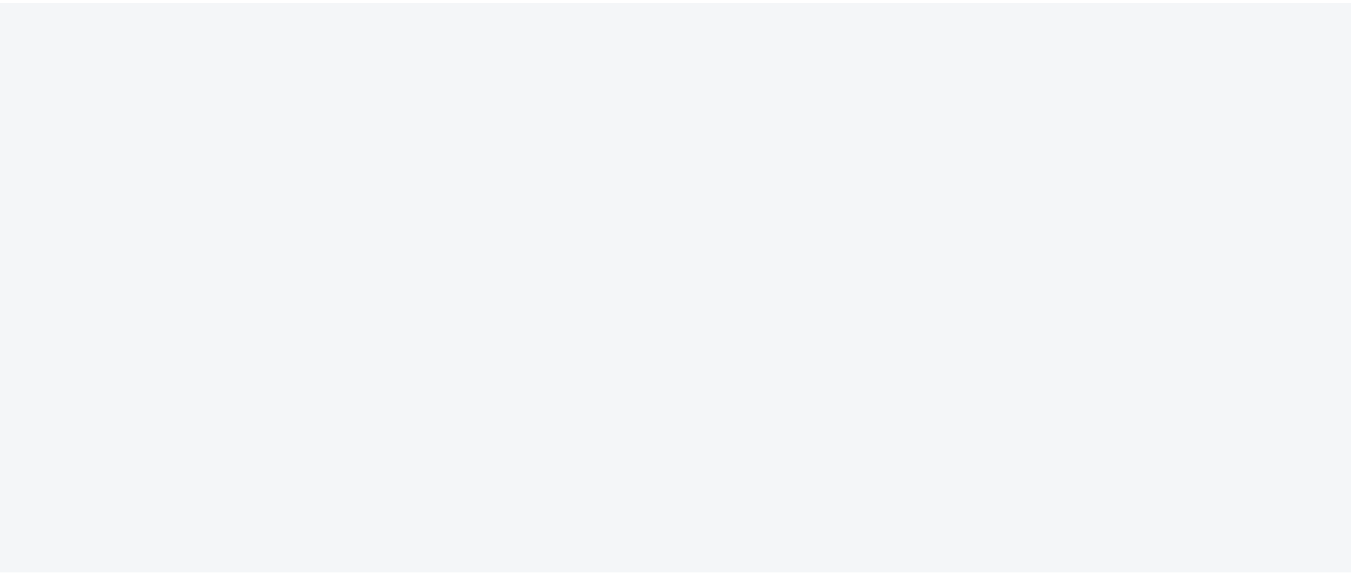 scroll, scrollTop: 0, scrollLeft: 0, axis: both 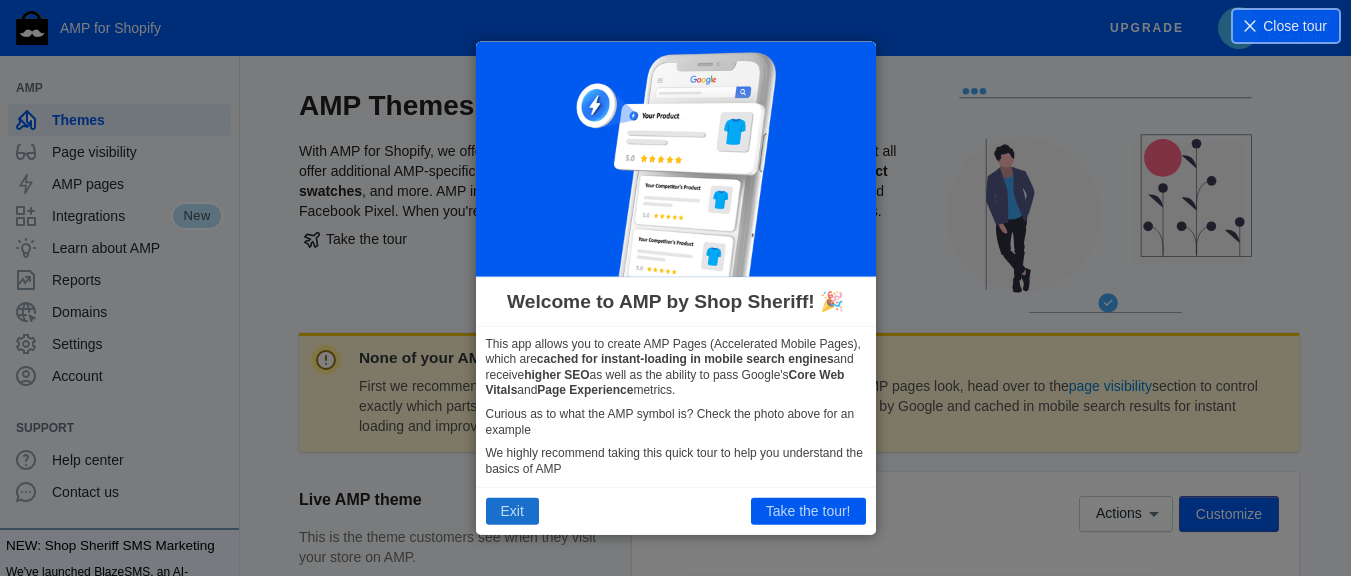 click on "Exit" at bounding box center [512, 511] 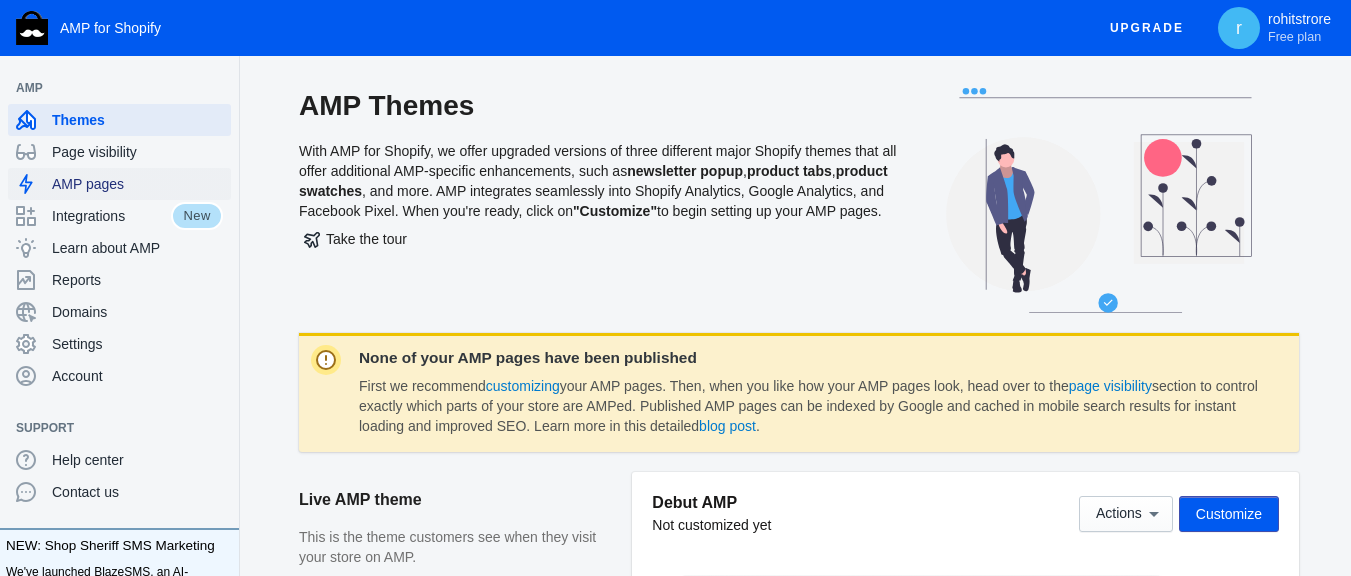 click on "AMP pages" at bounding box center (119, 184) 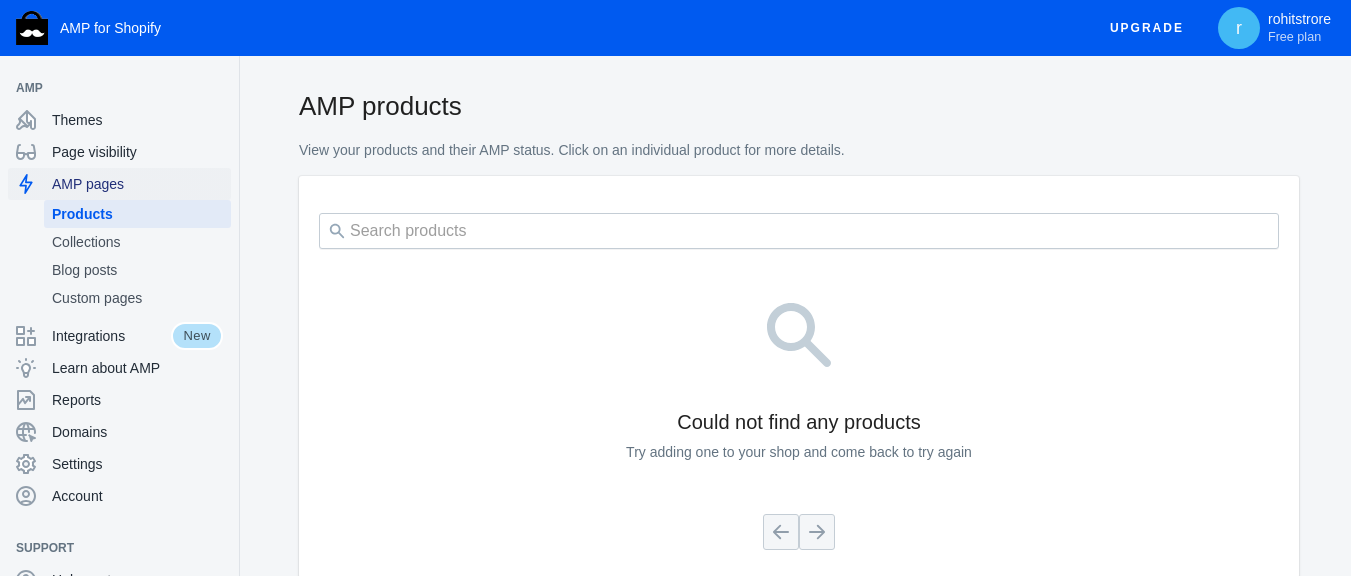 click on "AMP pages" at bounding box center [137, 184] 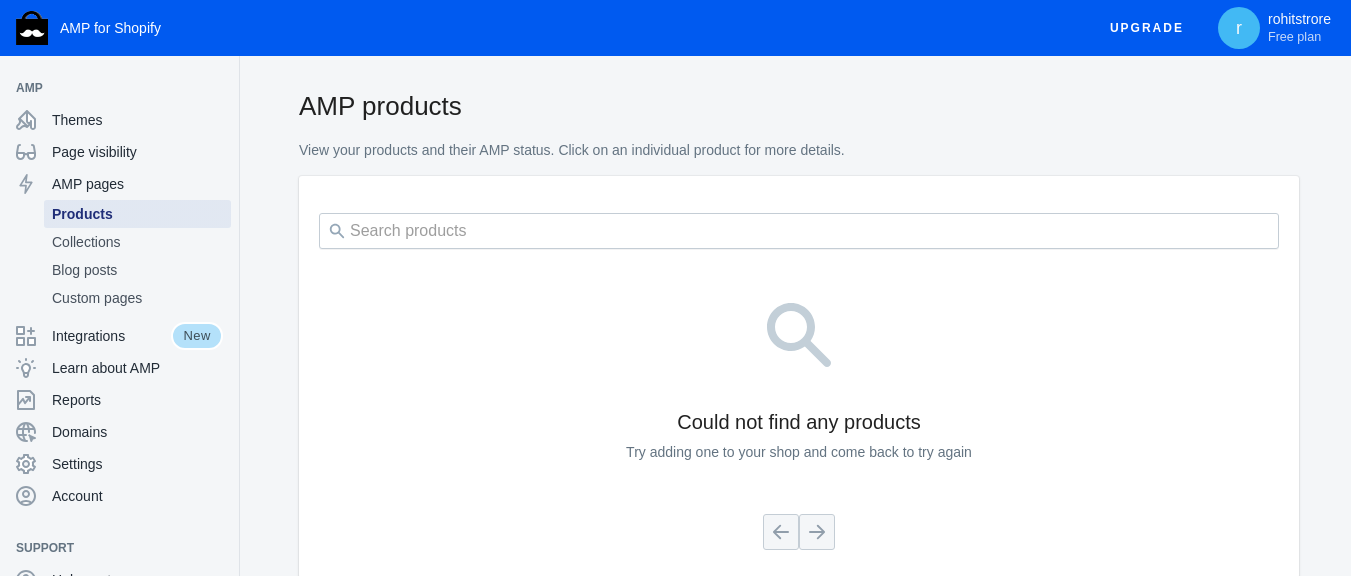 click on "Products" at bounding box center [137, 214] 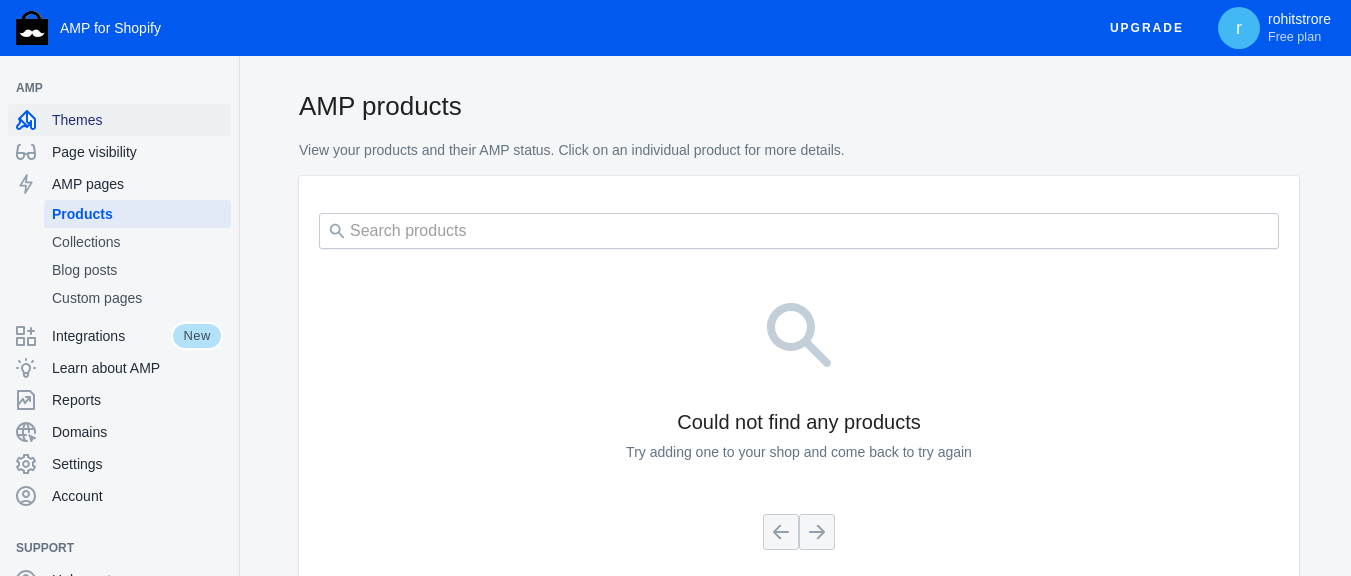 click on "Themes" 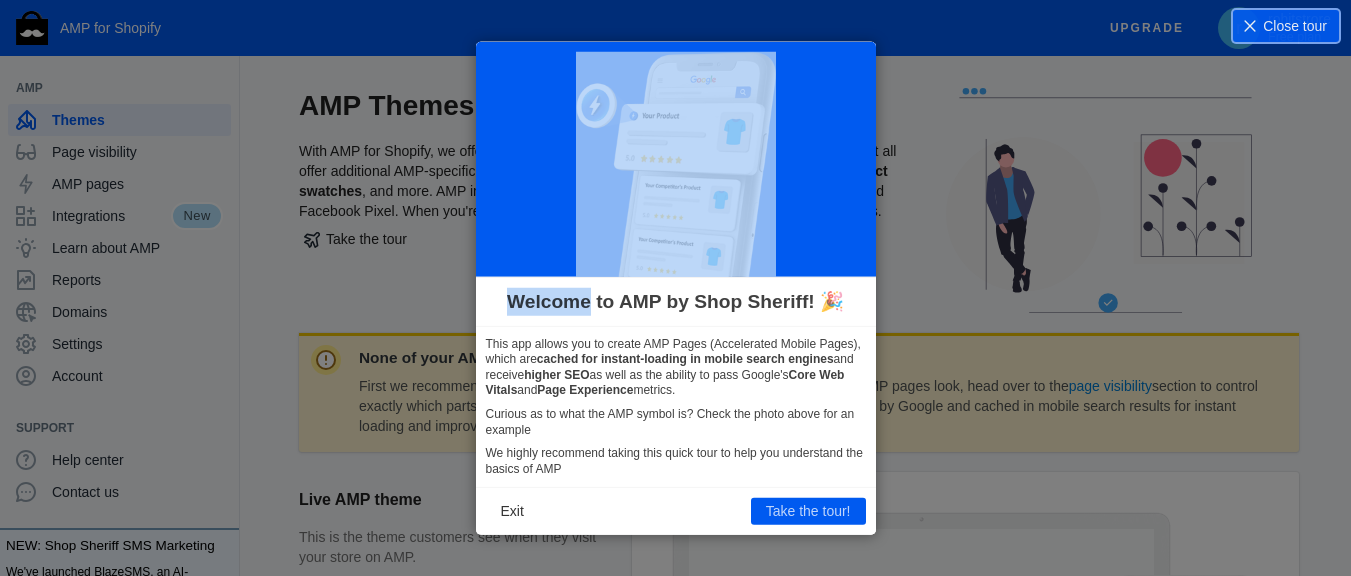 click 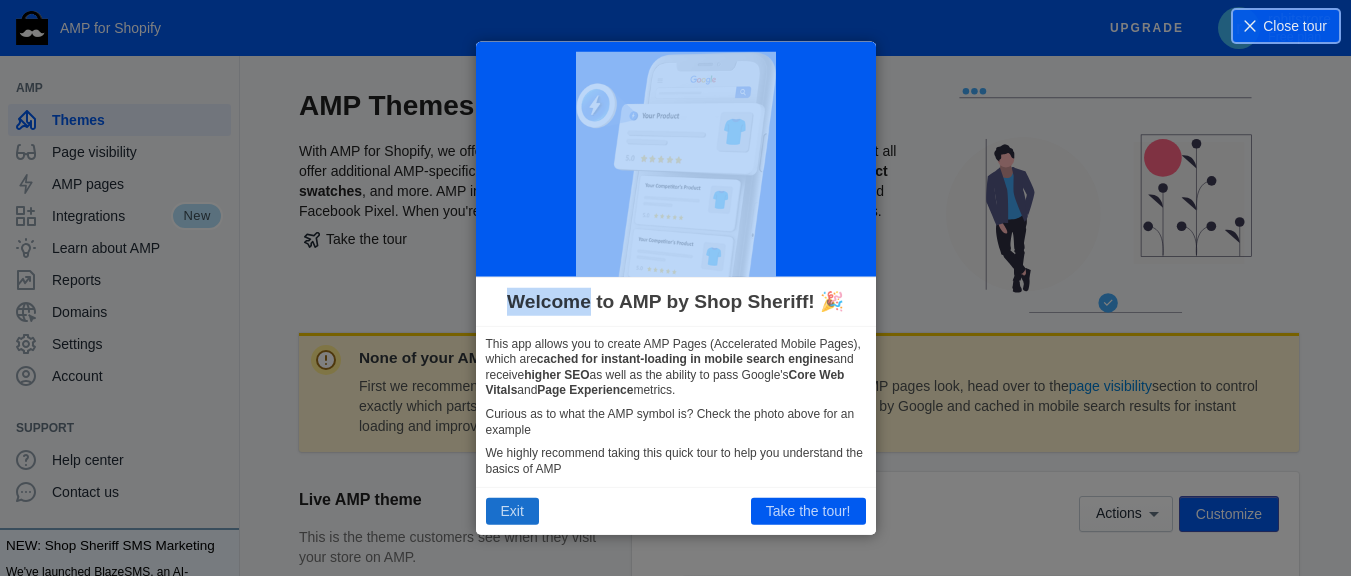 click on "Exit" at bounding box center (512, 511) 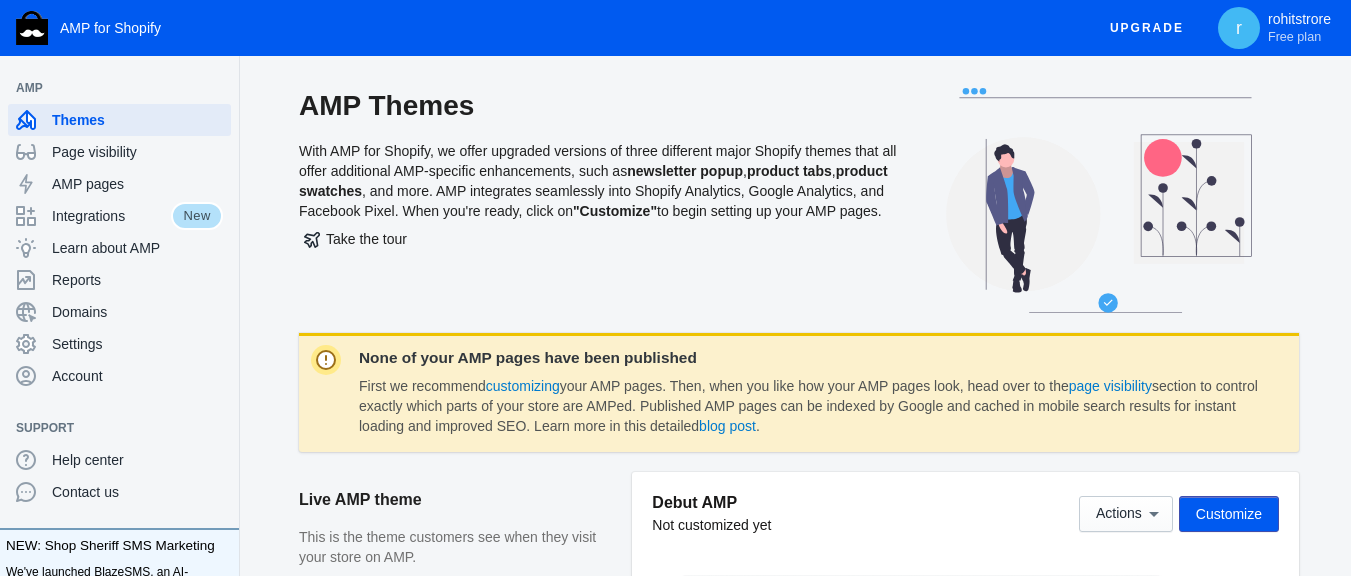 click on "Live AMP theme" at bounding box center (455, 500) 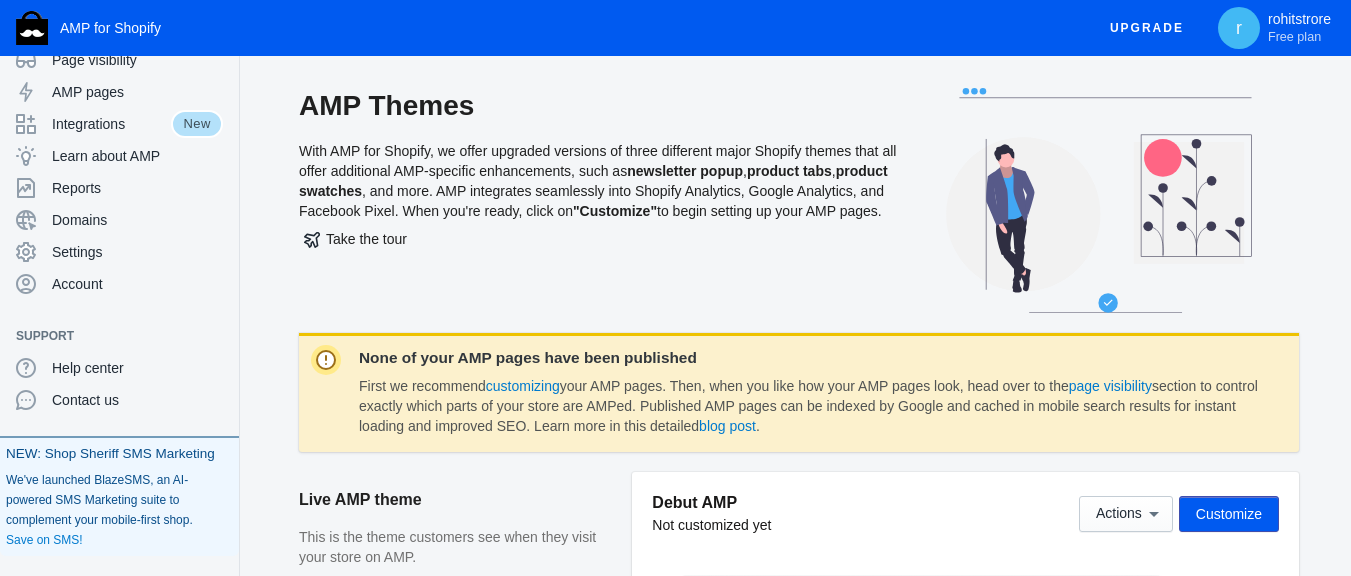 scroll, scrollTop: 0, scrollLeft: 0, axis: both 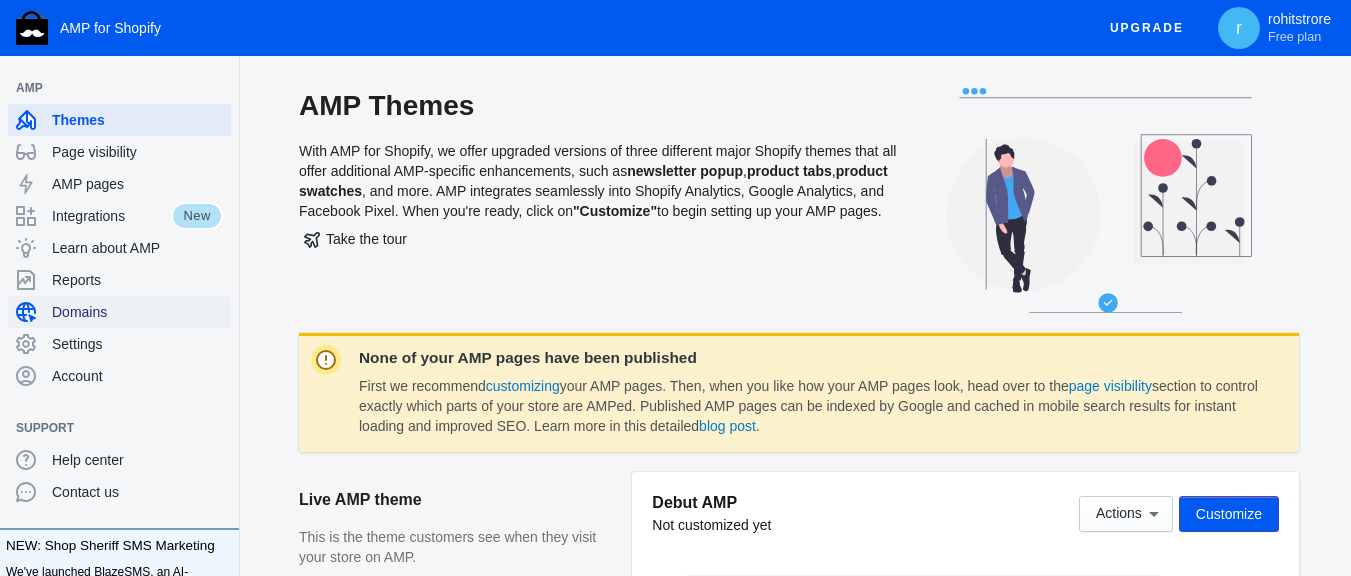 click on "Domains" at bounding box center (137, 312) 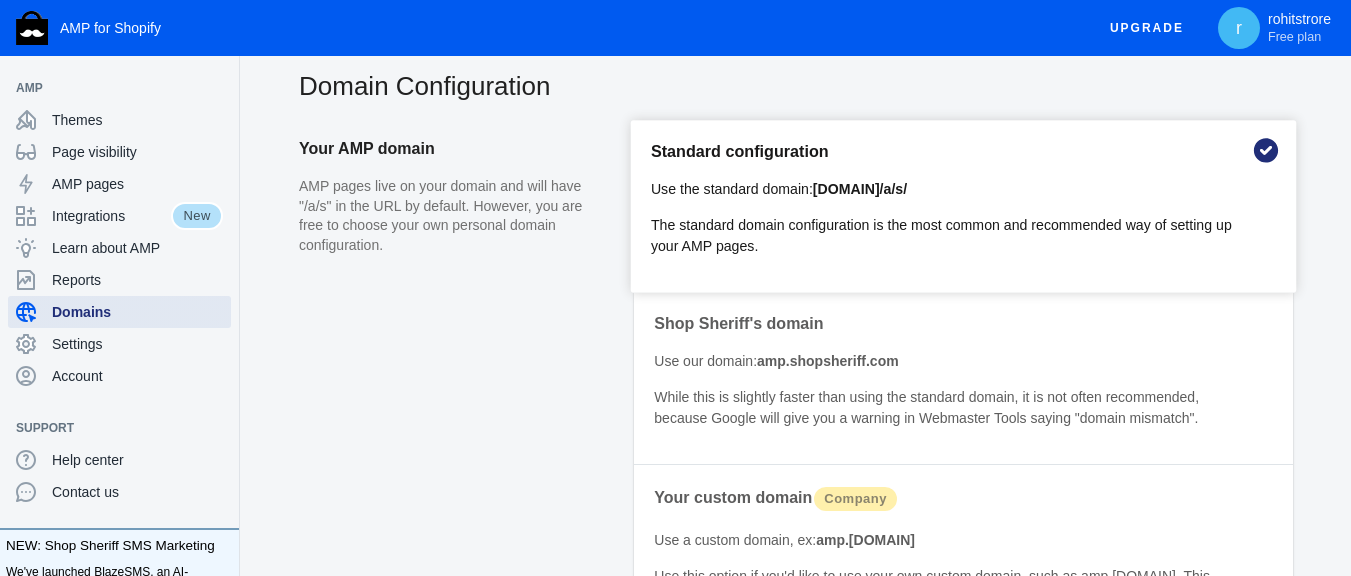 scroll, scrollTop: 0, scrollLeft: 0, axis: both 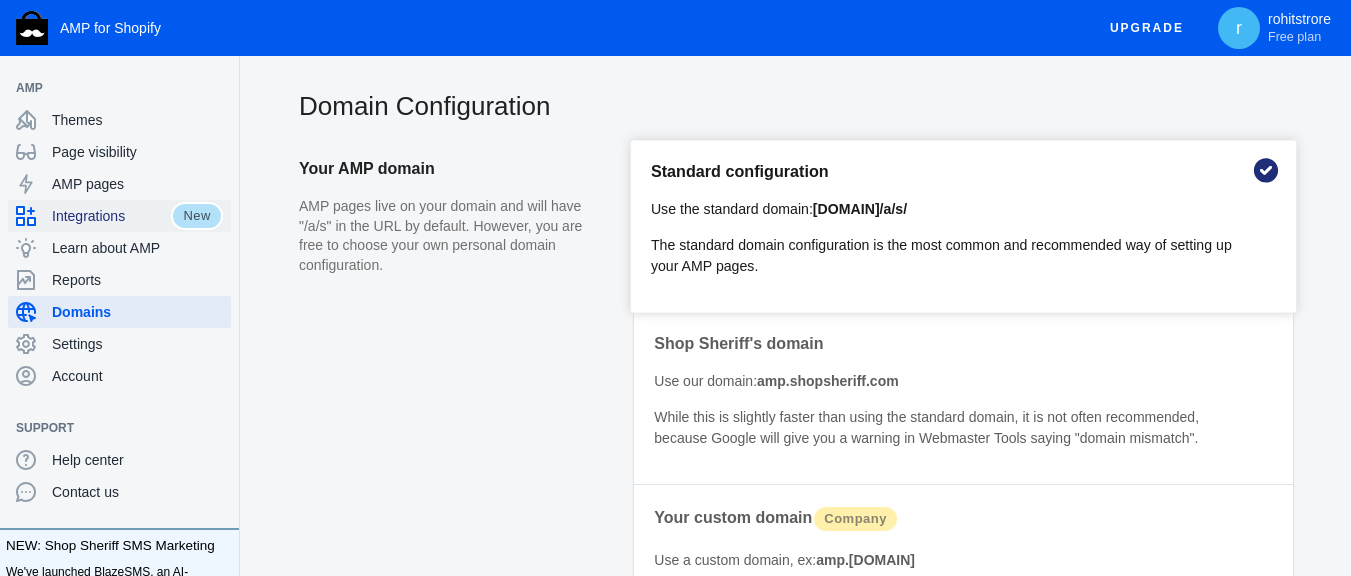 click on "Integrations" at bounding box center (111, 216) 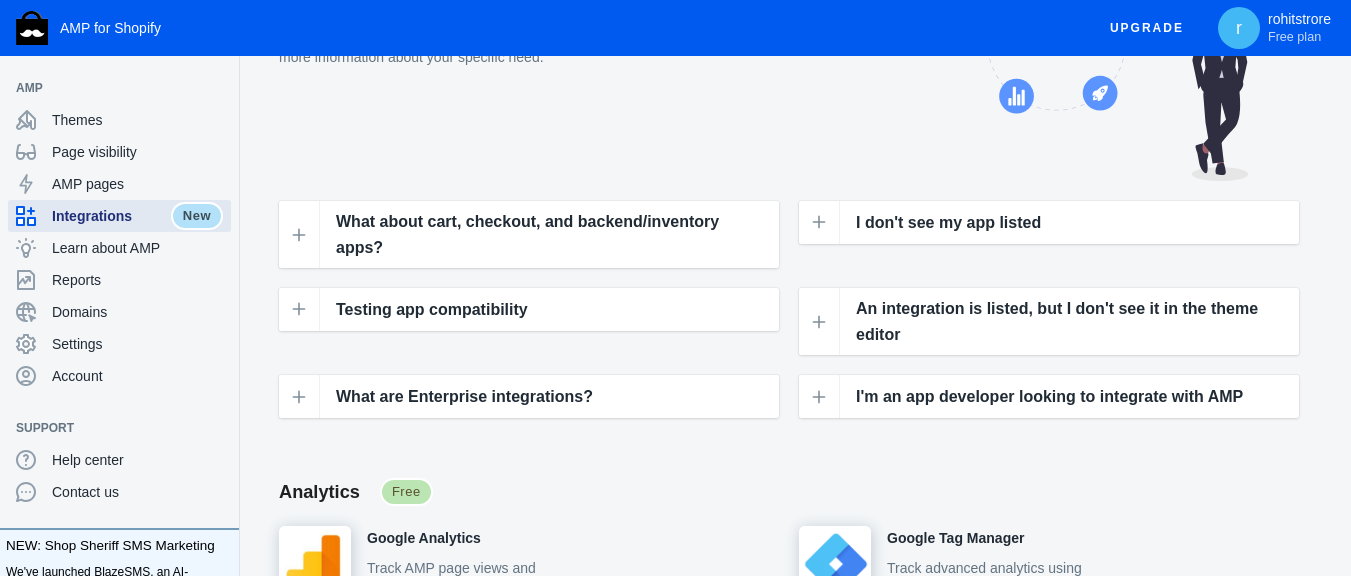 scroll, scrollTop: 0, scrollLeft: 0, axis: both 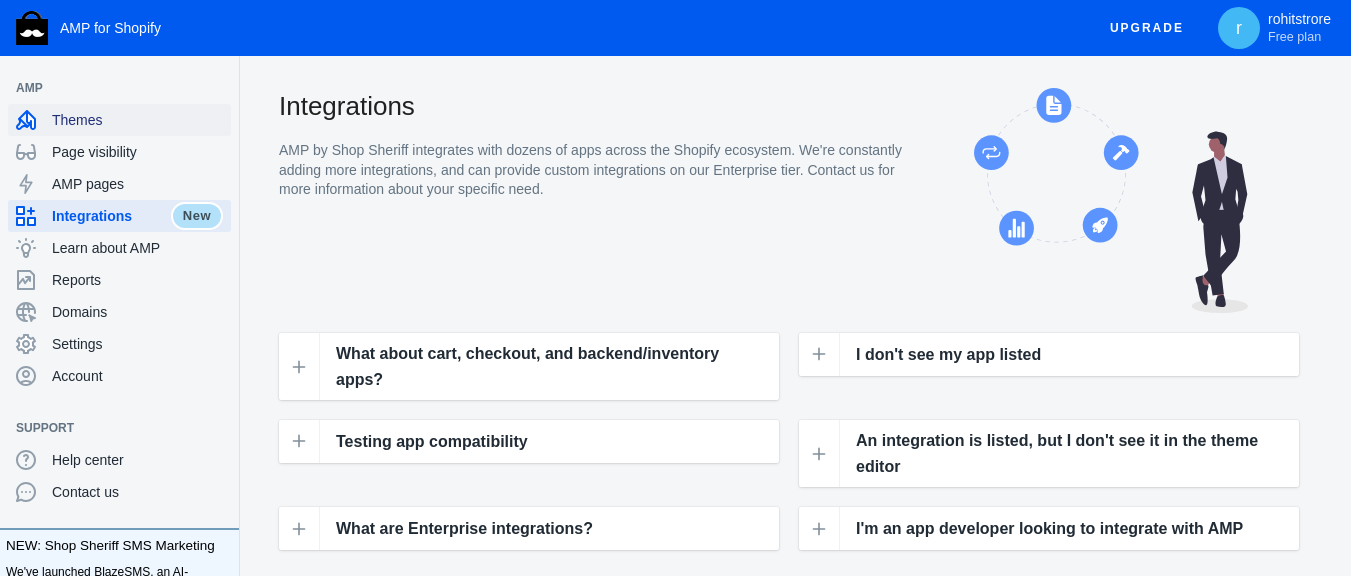 click on "Themes" 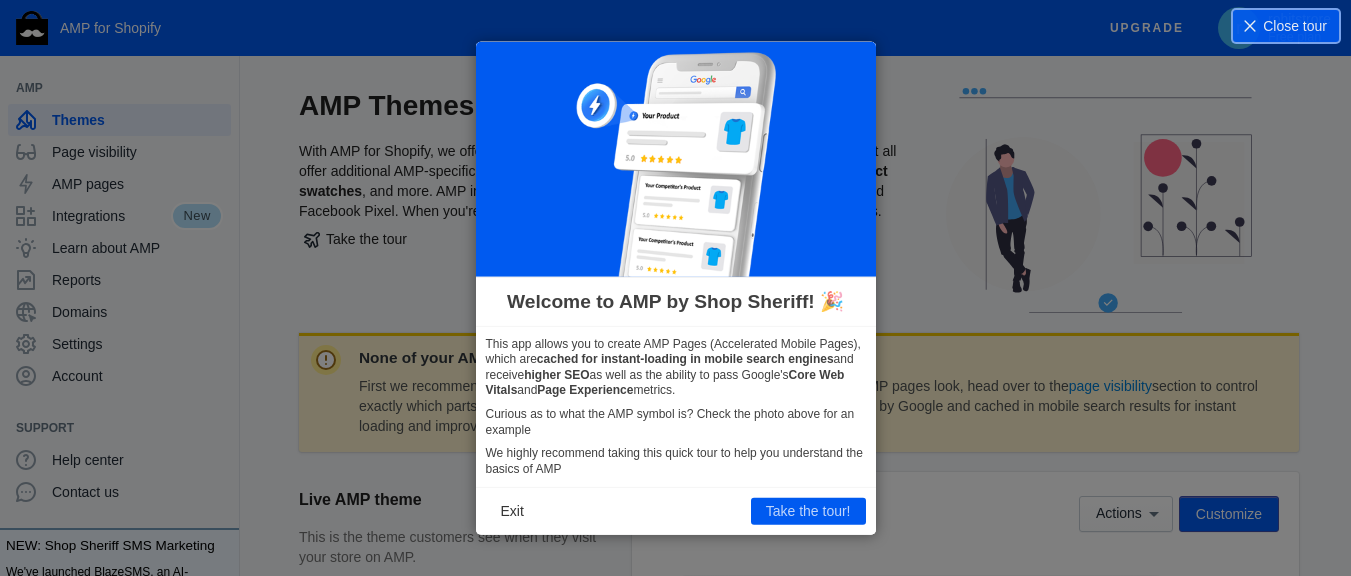 click on "Take the tour!" at bounding box center (808, 511) 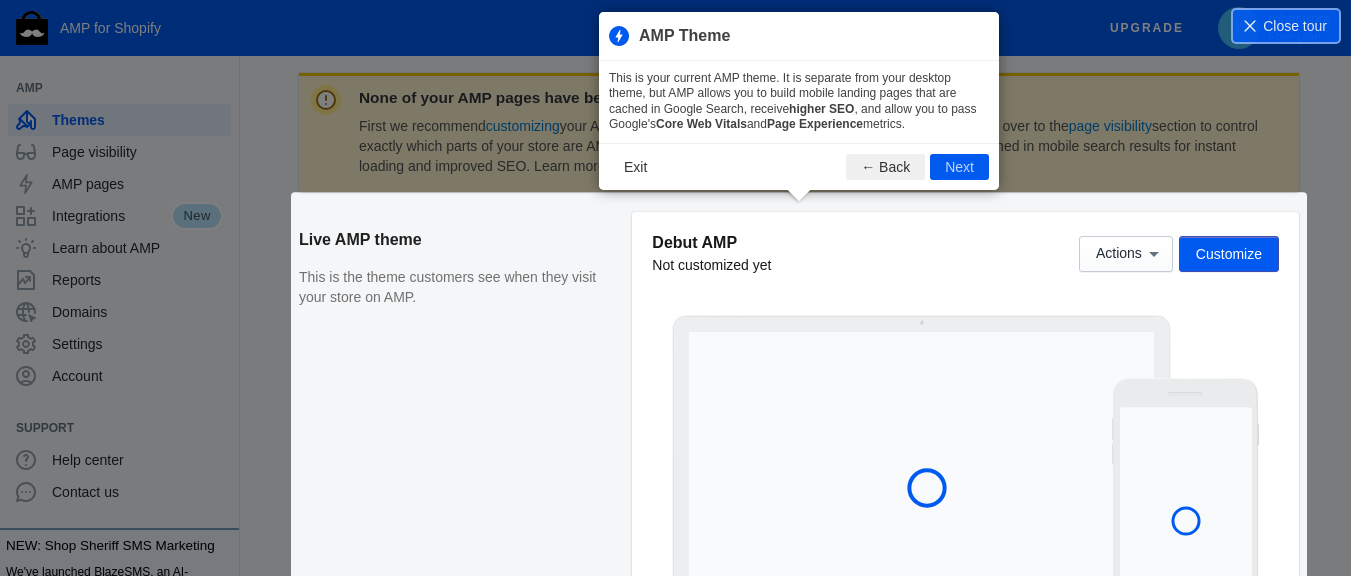 scroll, scrollTop: 272, scrollLeft: 0, axis: vertical 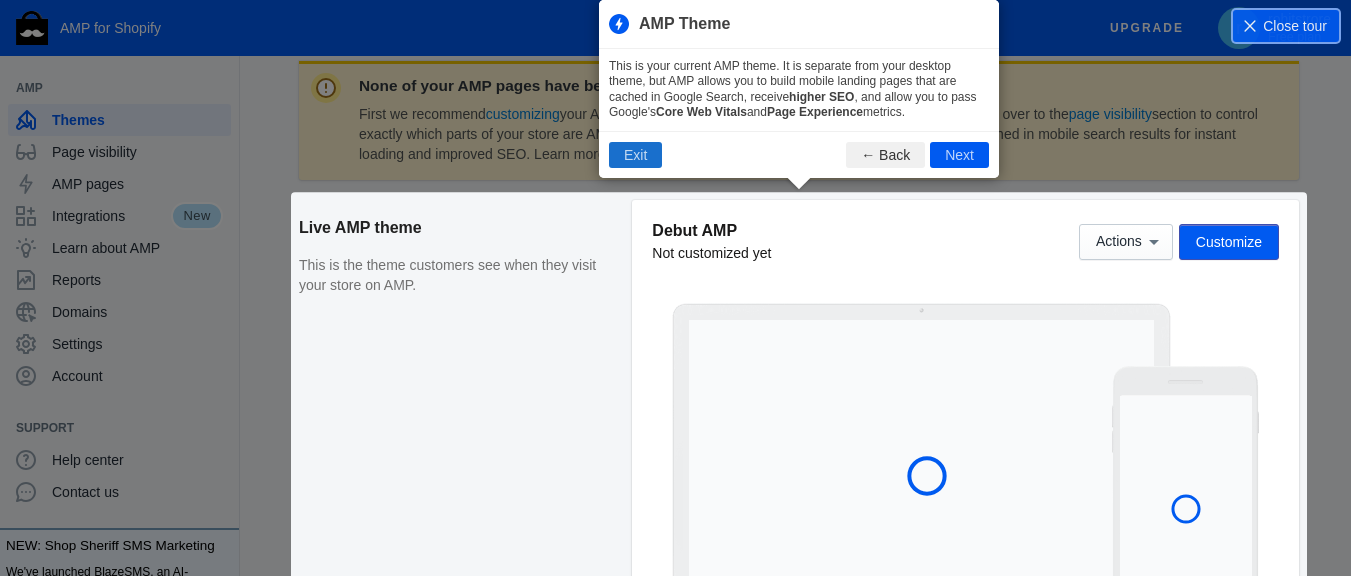 click on "Exit" at bounding box center (635, 155) 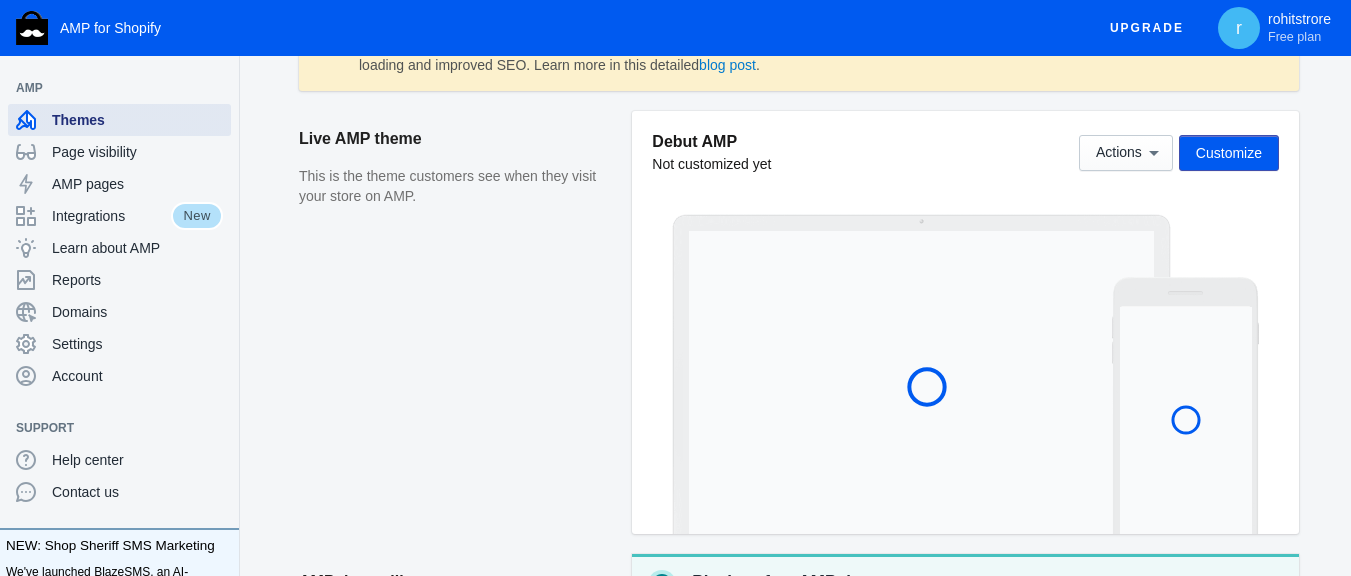 scroll, scrollTop: 220, scrollLeft: 0, axis: vertical 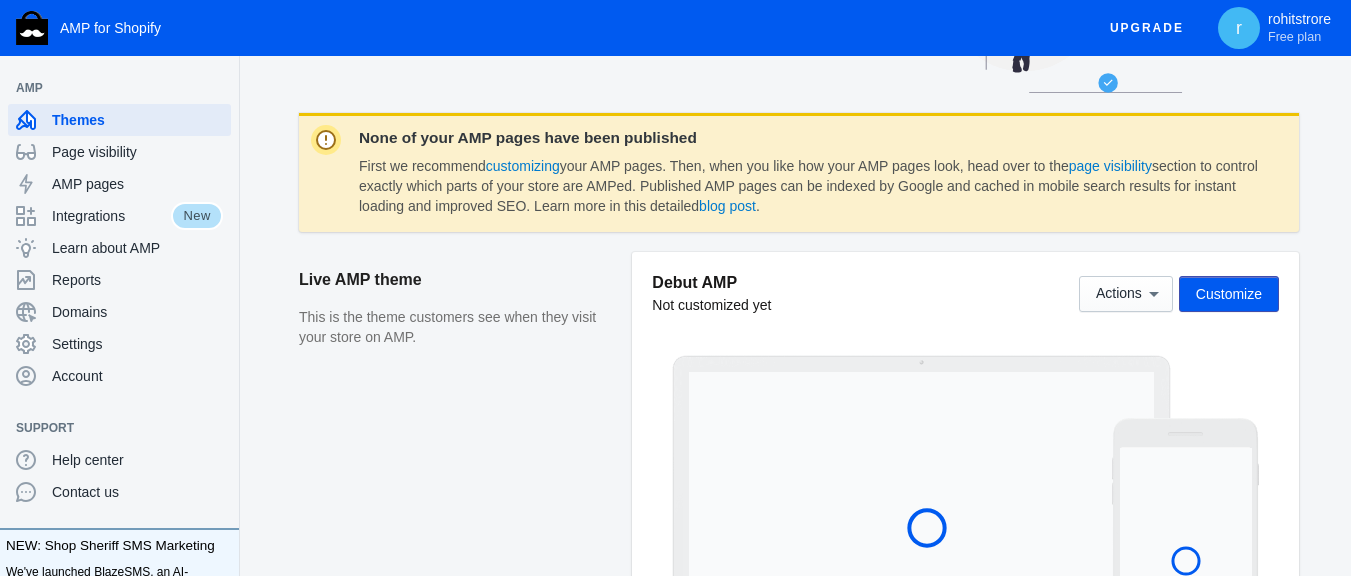 click on "Customize" at bounding box center [1229, 294] 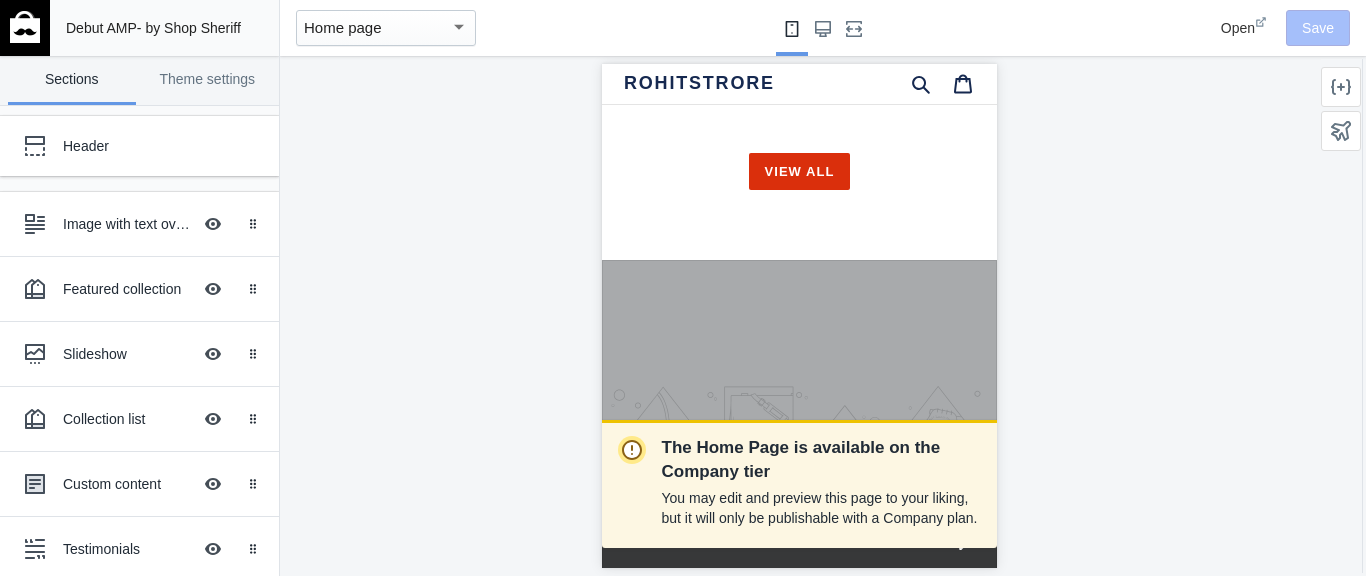 scroll, scrollTop: 1440, scrollLeft: 0, axis: vertical 